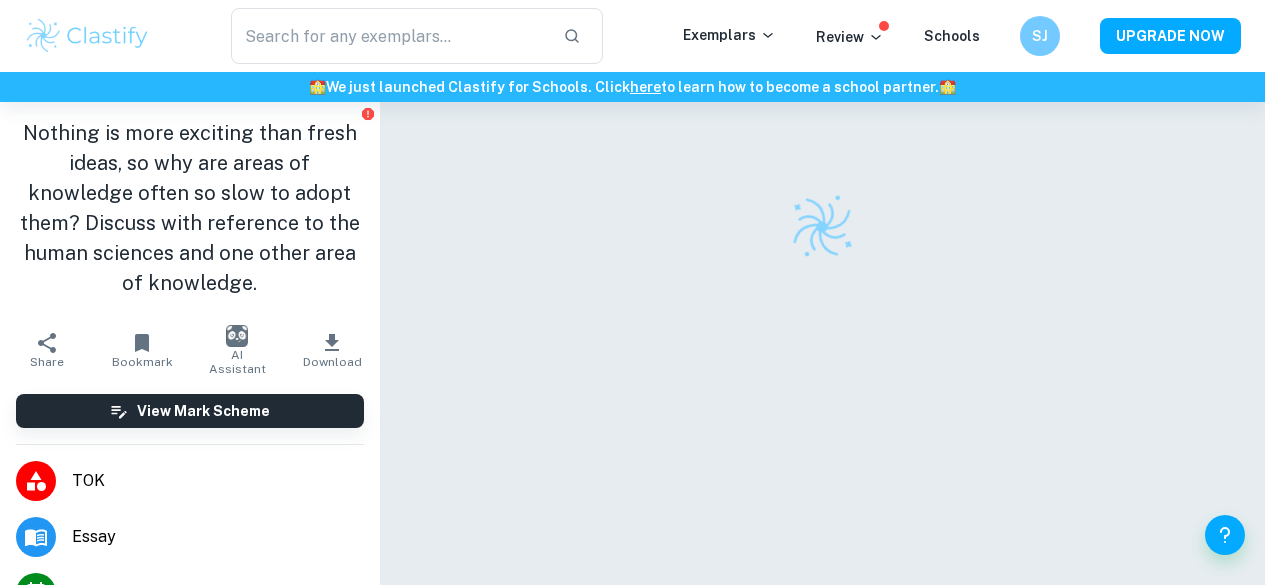 scroll, scrollTop: 0, scrollLeft: 0, axis: both 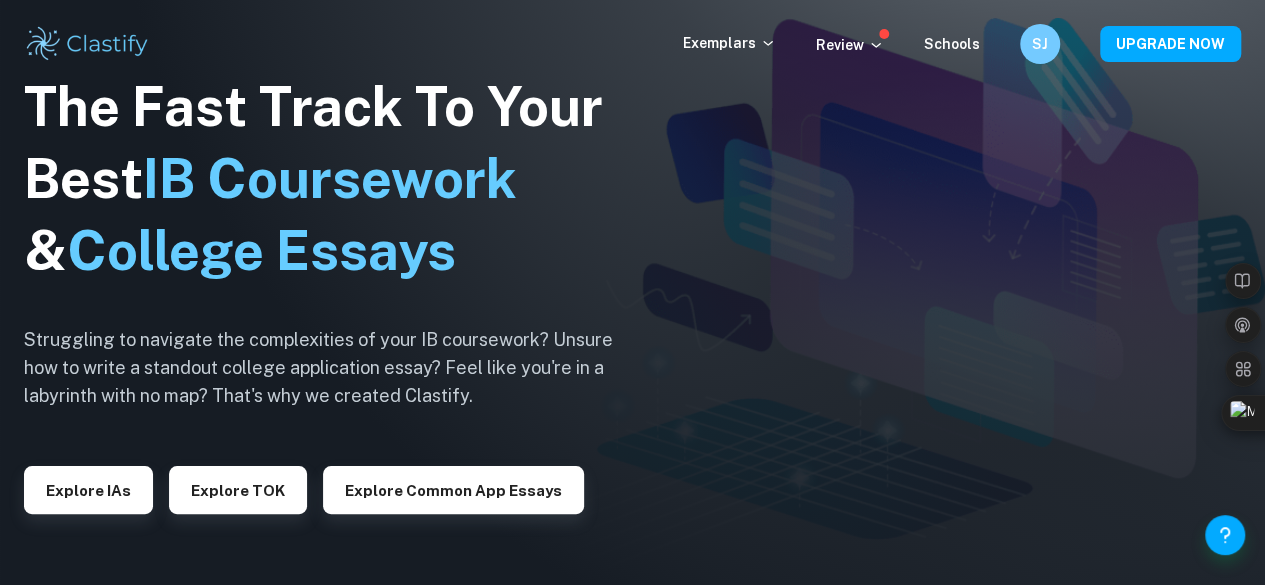 click at bounding box center (632, 292) 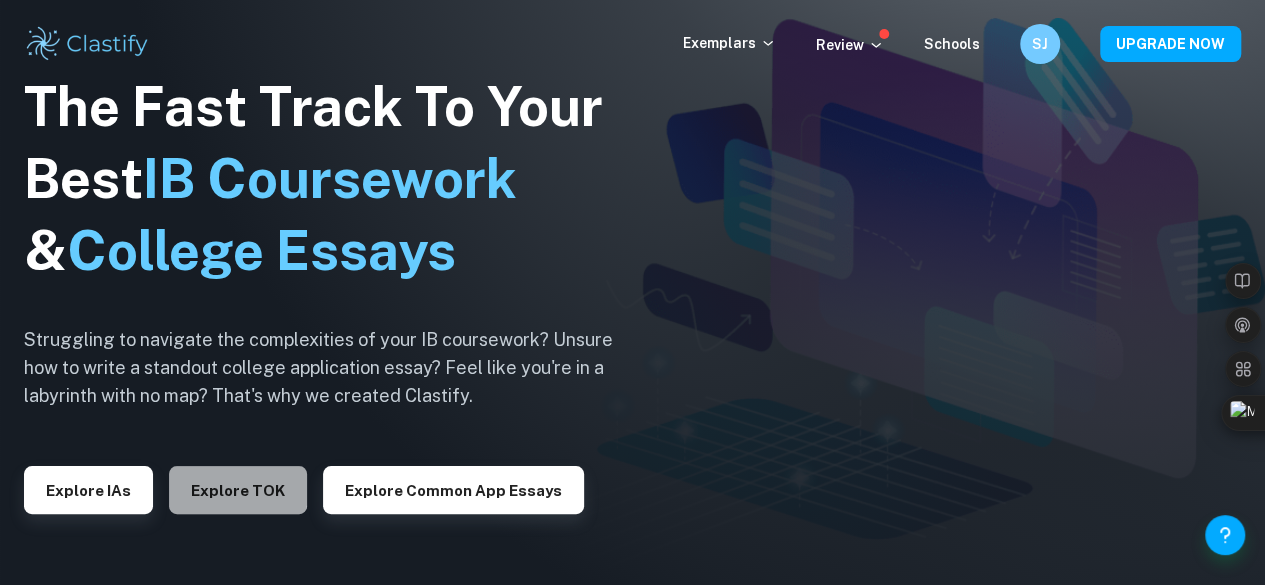 click on "Explore TOK" at bounding box center [238, 490] 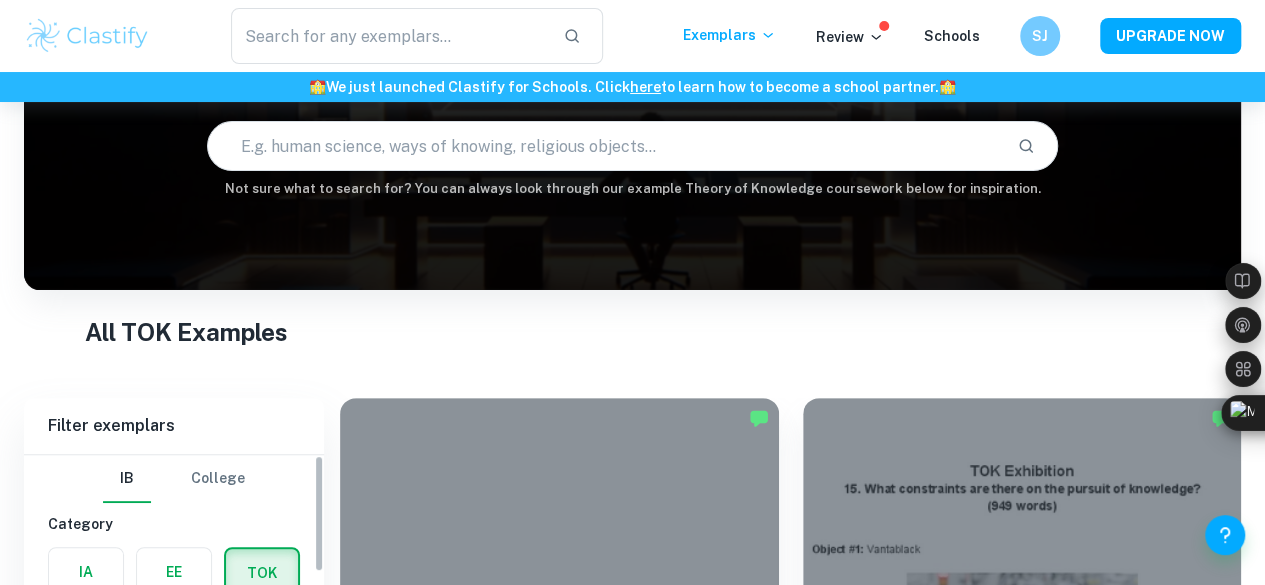 scroll, scrollTop: 471, scrollLeft: 0, axis: vertical 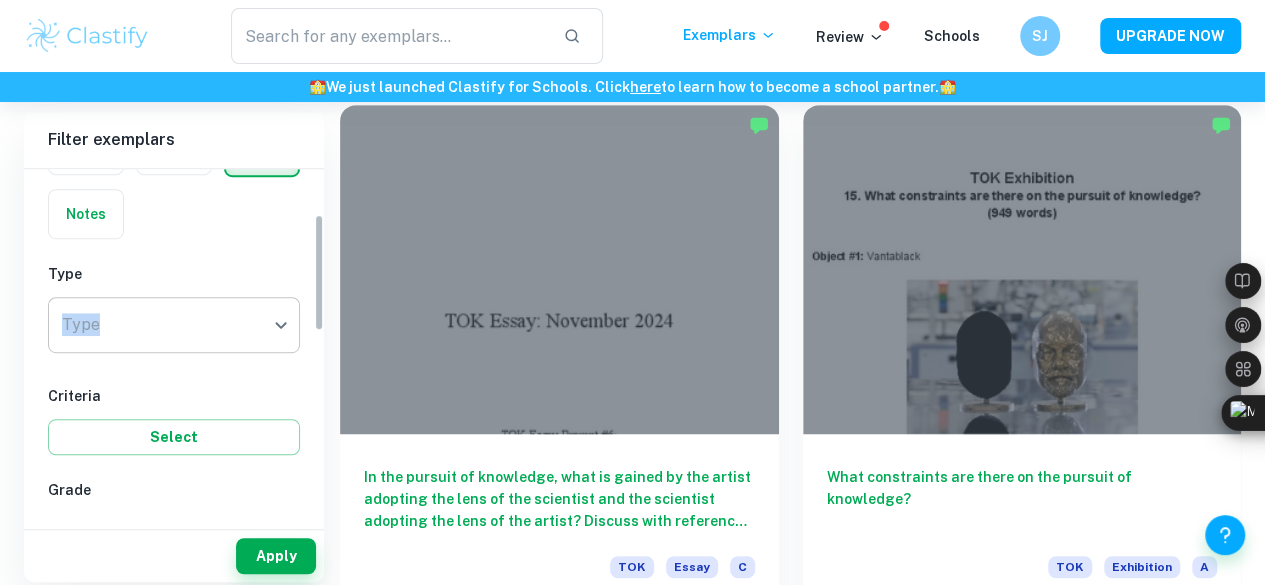 drag, startPoint x: 226, startPoint y: 287, endPoint x: 224, endPoint y: 321, distance: 34.058773 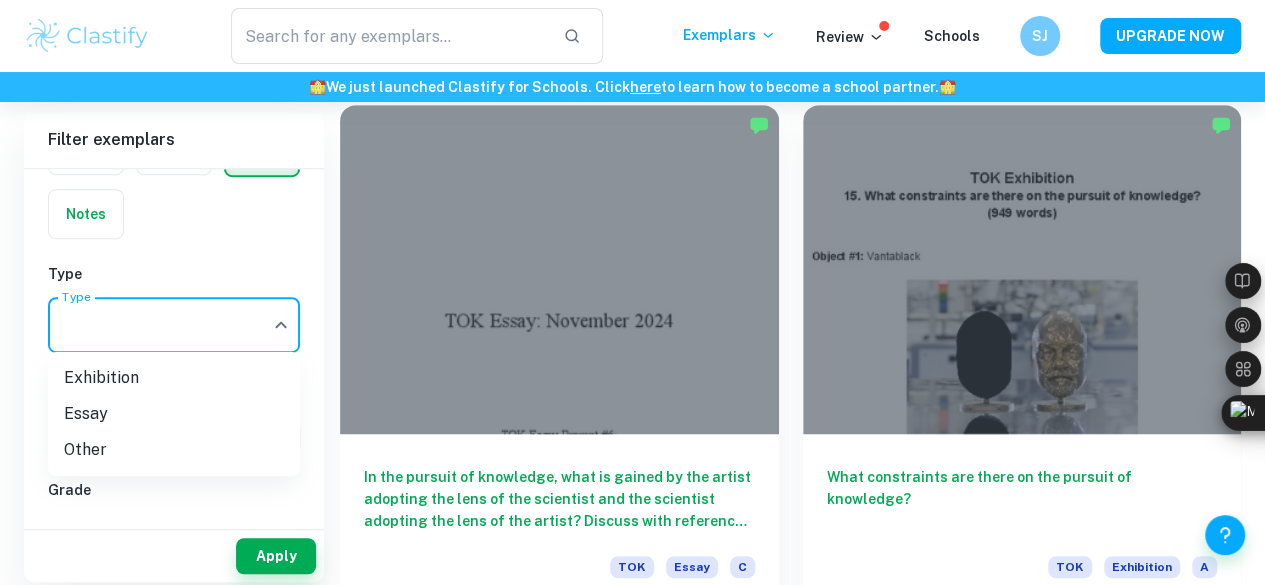 click on "We value your privacy We use cookies to enhance your browsing experience, serve personalised ads or content, and analyse our traffic. By clicking "Accept All", you consent to our use of cookies.   Cookie Policy Customise   Reject All   Accept All   Customise Consent Preferences   We use cookies to help you navigate efficiently and perform certain functions. You will find detailed information about all cookies under each consent category below. The cookies that are categorised as "Necessary" are stored on your browser as they are essential for enabling the basic functionalities of the site. ...  Show more For more information on how Google's third-party cookies operate and handle your data, see:   Google Privacy Policy Necessary Always Active Necessary cookies are required to enable the basic features of this site, such as providing secure log-in or adjusting your consent preferences. These cookies do not store any personally identifiable data. Functional Analytics Performance Advertisement Uncategorised" at bounding box center [632, -77] 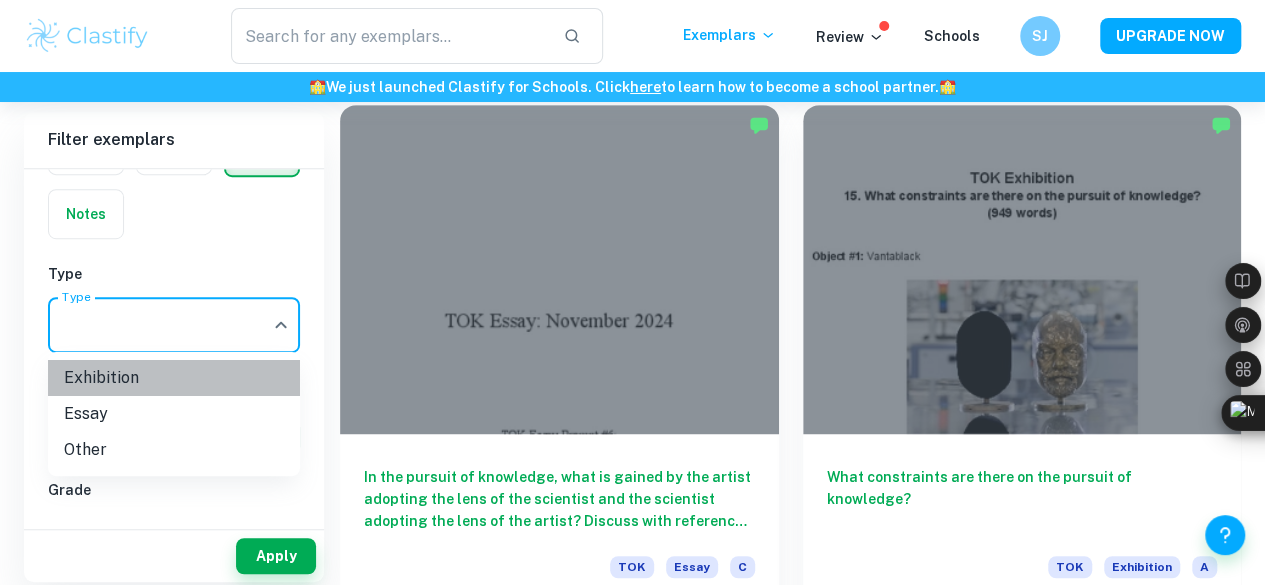 click on "Exhibition" at bounding box center [174, 378] 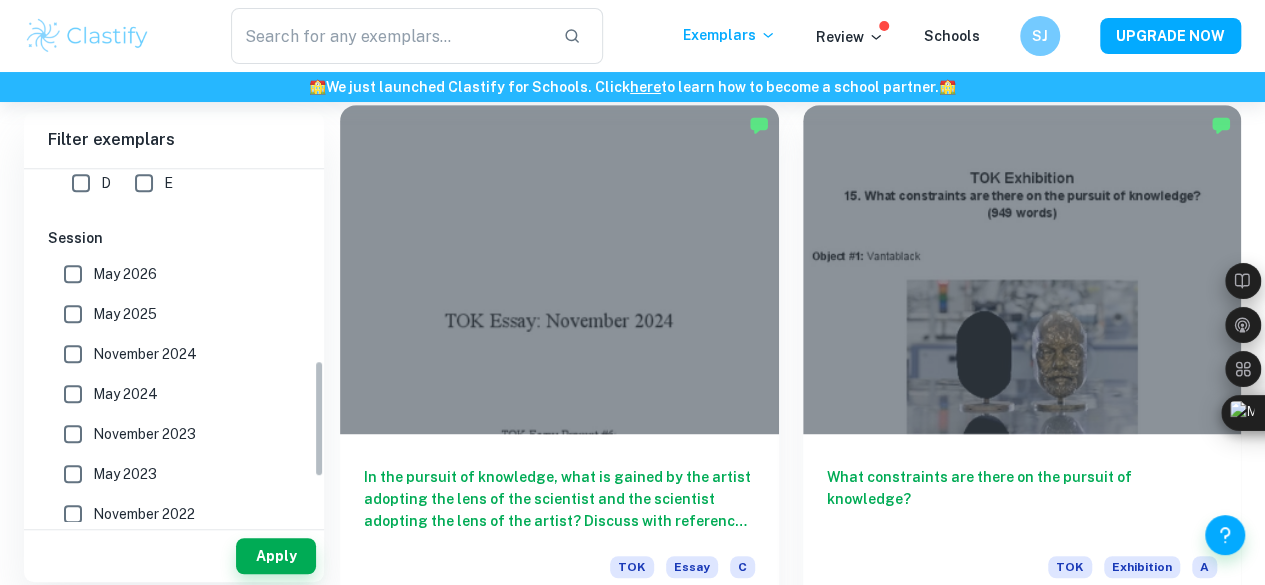 scroll, scrollTop: 573, scrollLeft: 0, axis: vertical 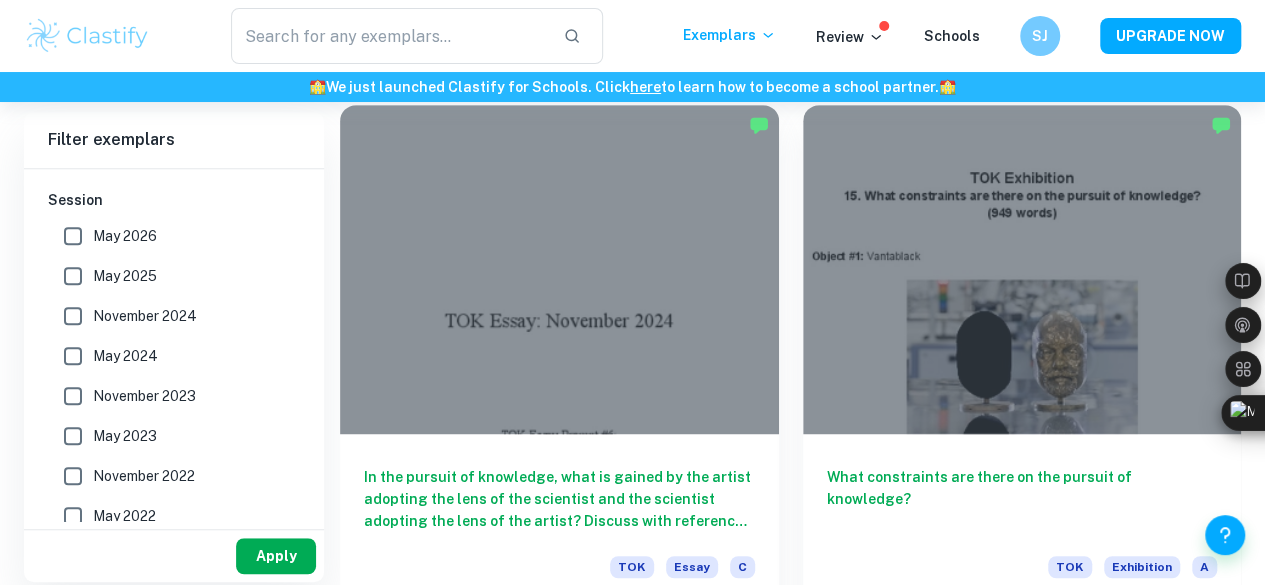 click on "Apply" at bounding box center [276, 556] 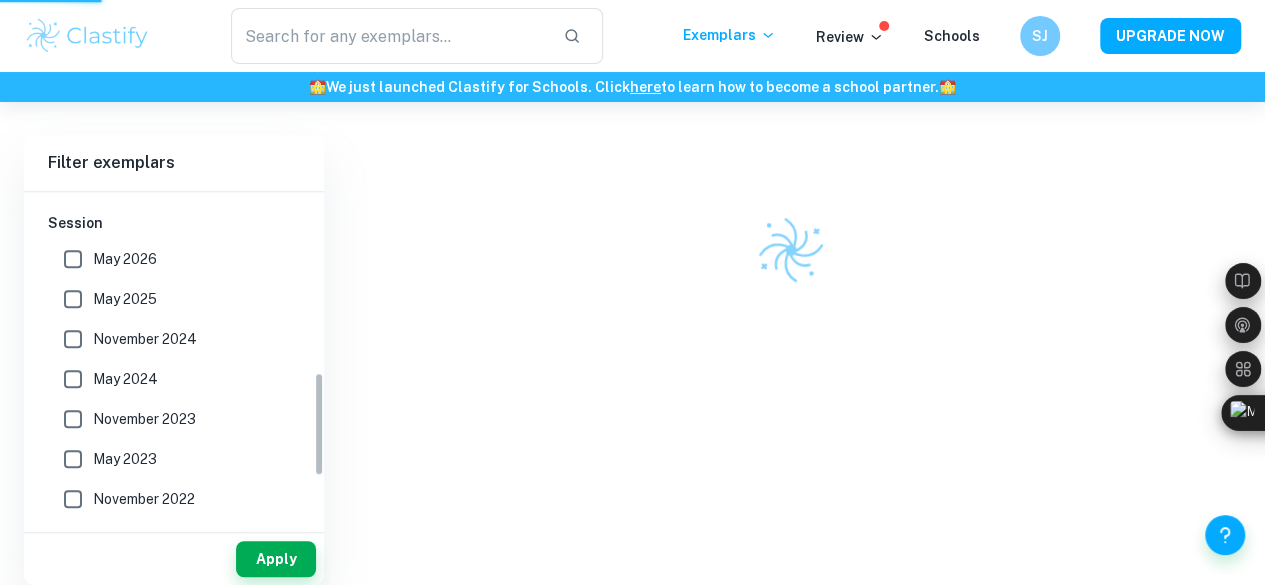 scroll, scrollTop: 431, scrollLeft: 0, axis: vertical 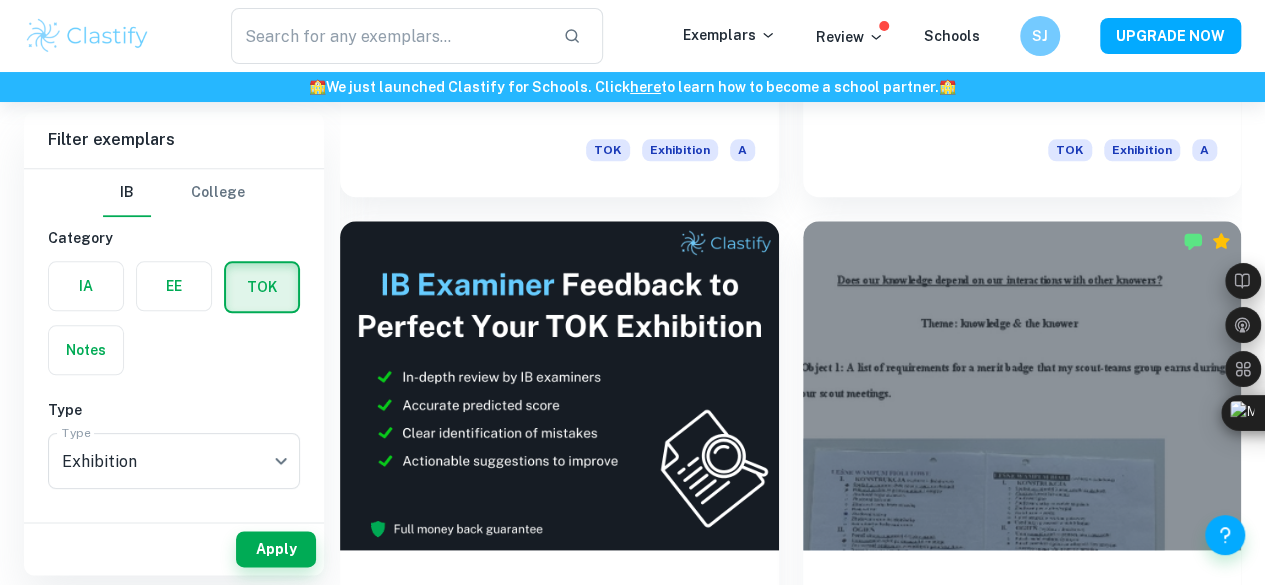 click on "What is the relationship between personal experience and knowledge?" at bounding box center (1022, 1143) 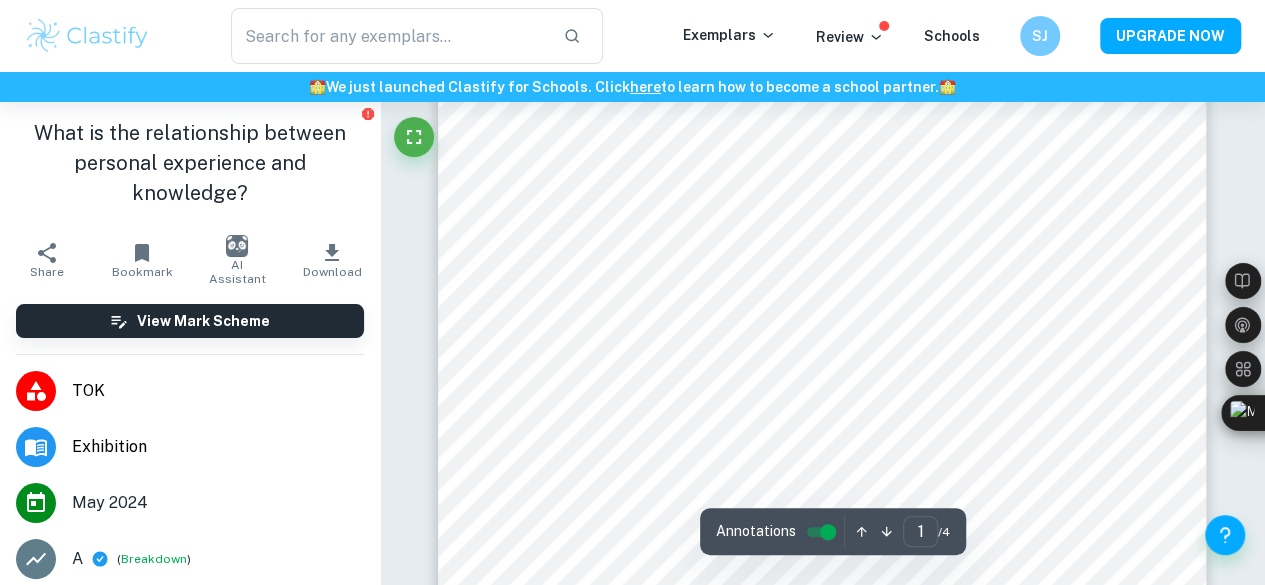 scroll, scrollTop: 81, scrollLeft: 0, axis: vertical 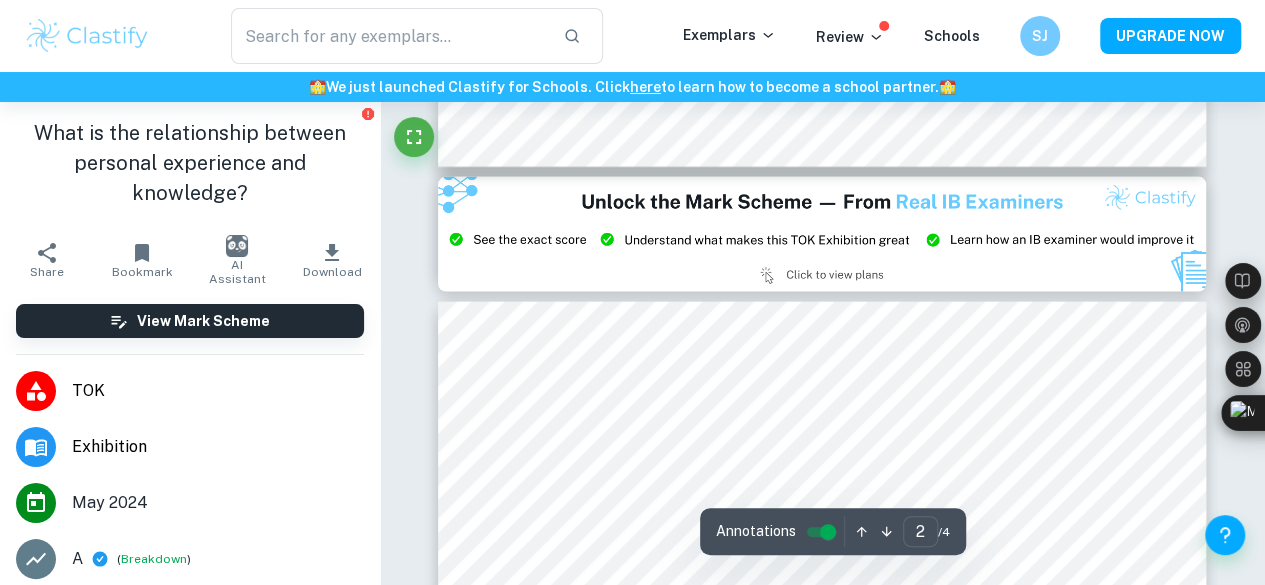 type on "3" 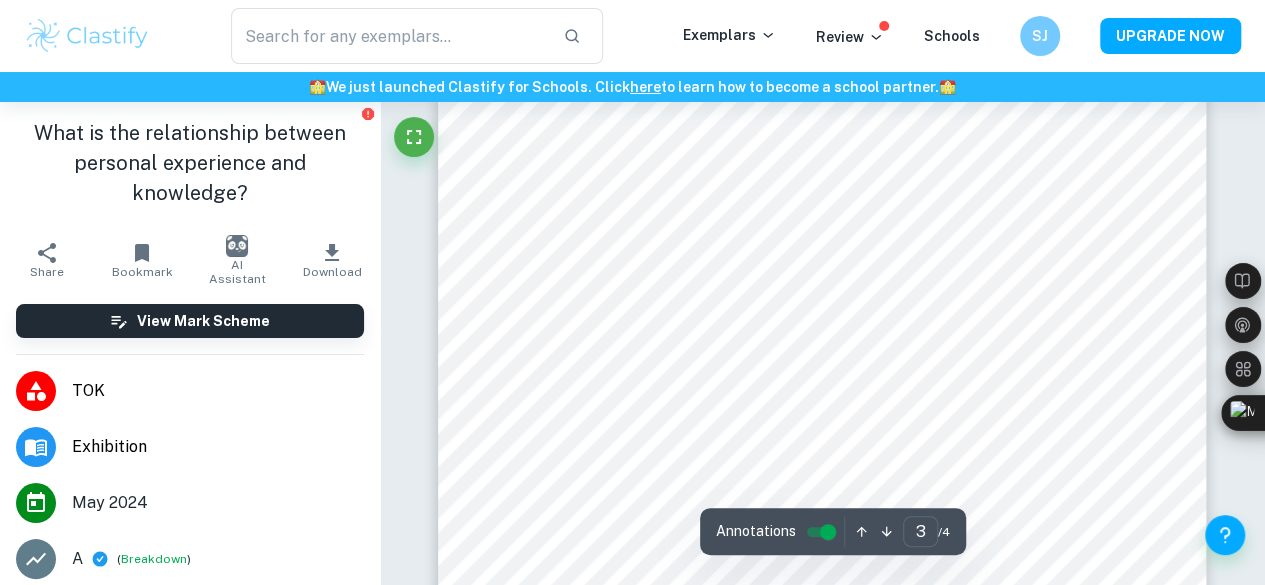 scroll, scrollTop: 2737, scrollLeft: 0, axis: vertical 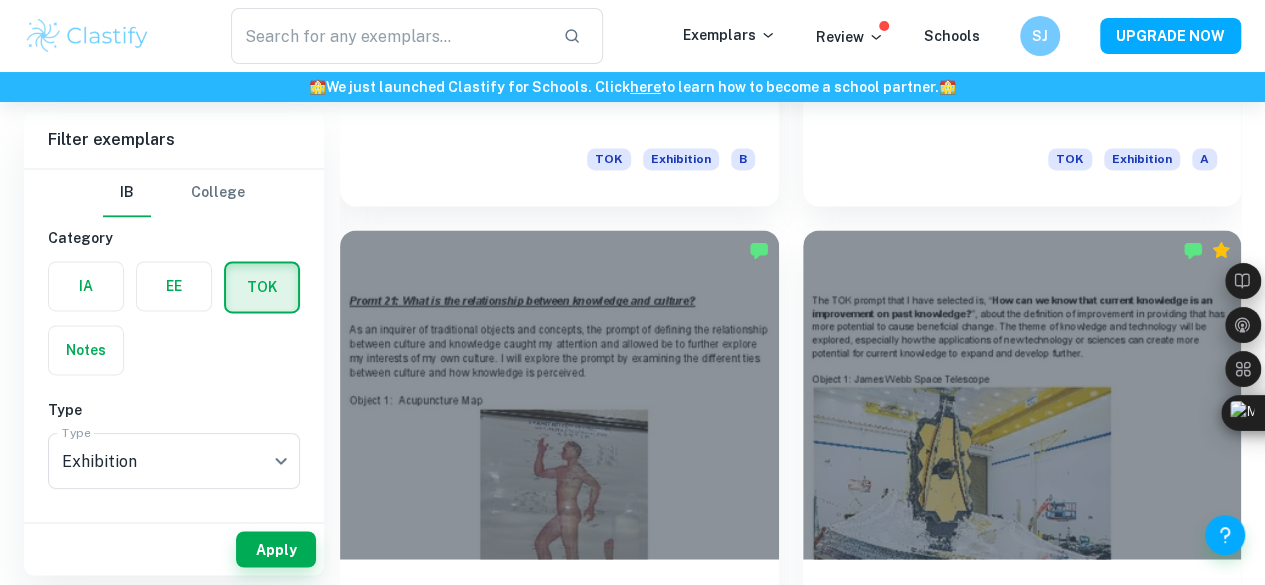 click on "How can we distinguish between knowledge, belief and opinion? TOK Exhibition A" at bounding box center (559, 8104) 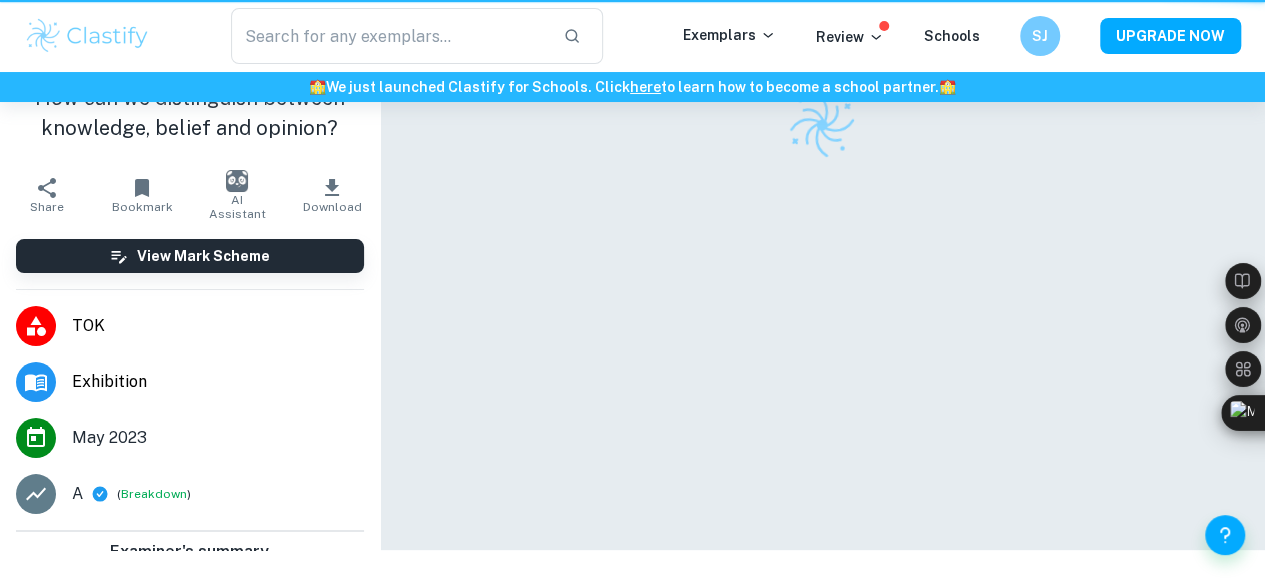 scroll, scrollTop: 0, scrollLeft: 0, axis: both 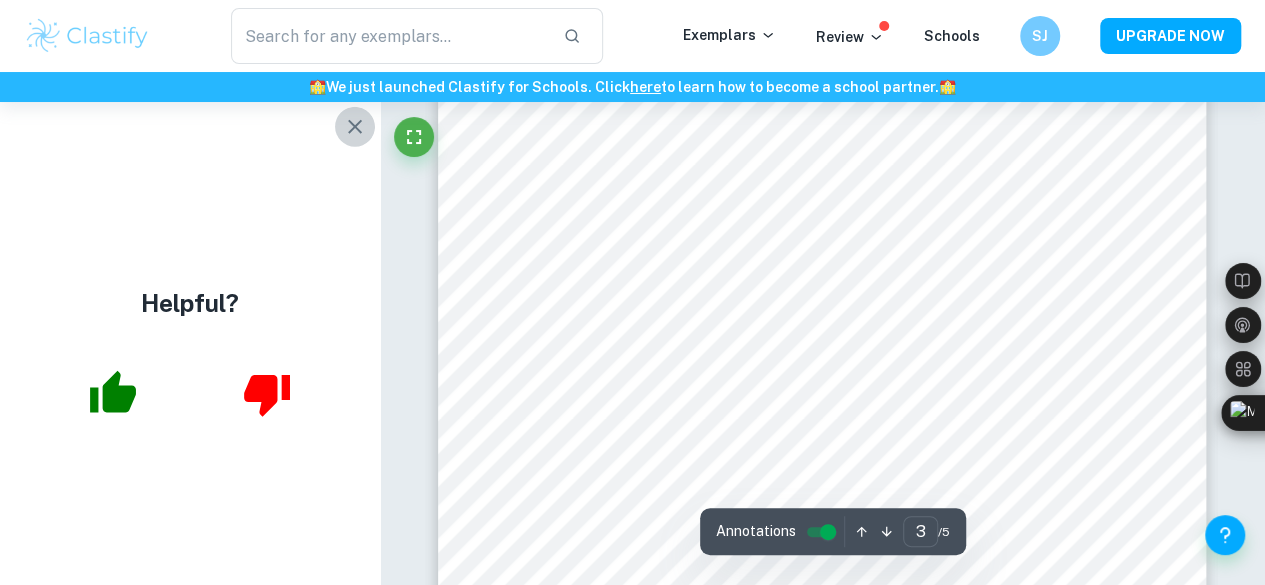 click 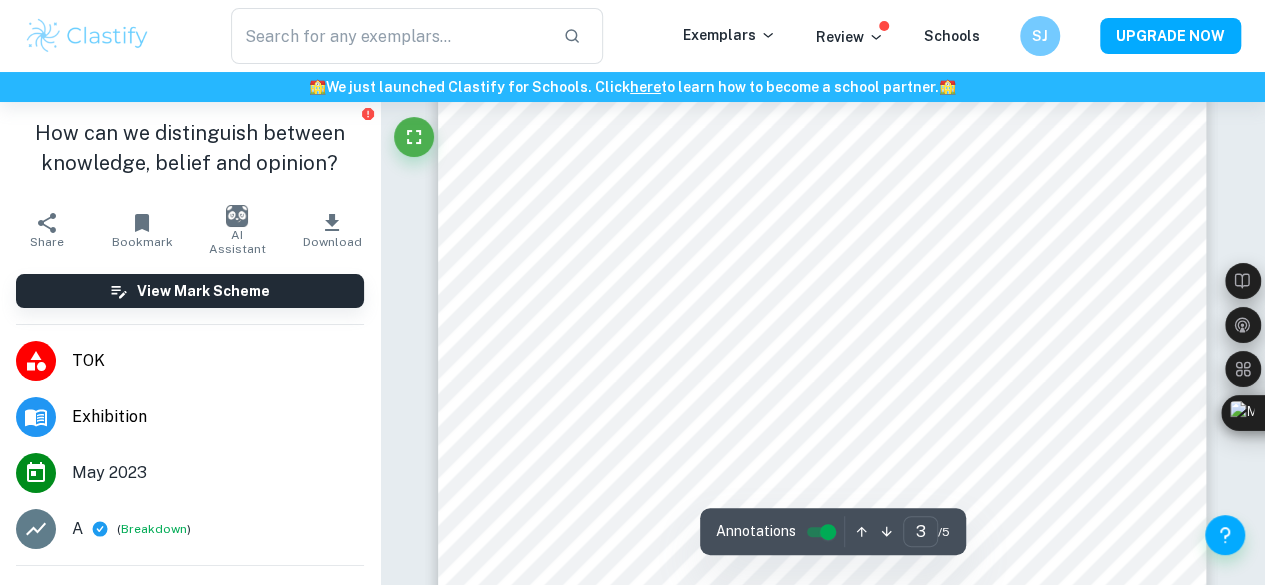 scroll, scrollTop: 2744, scrollLeft: 0, axis: vertical 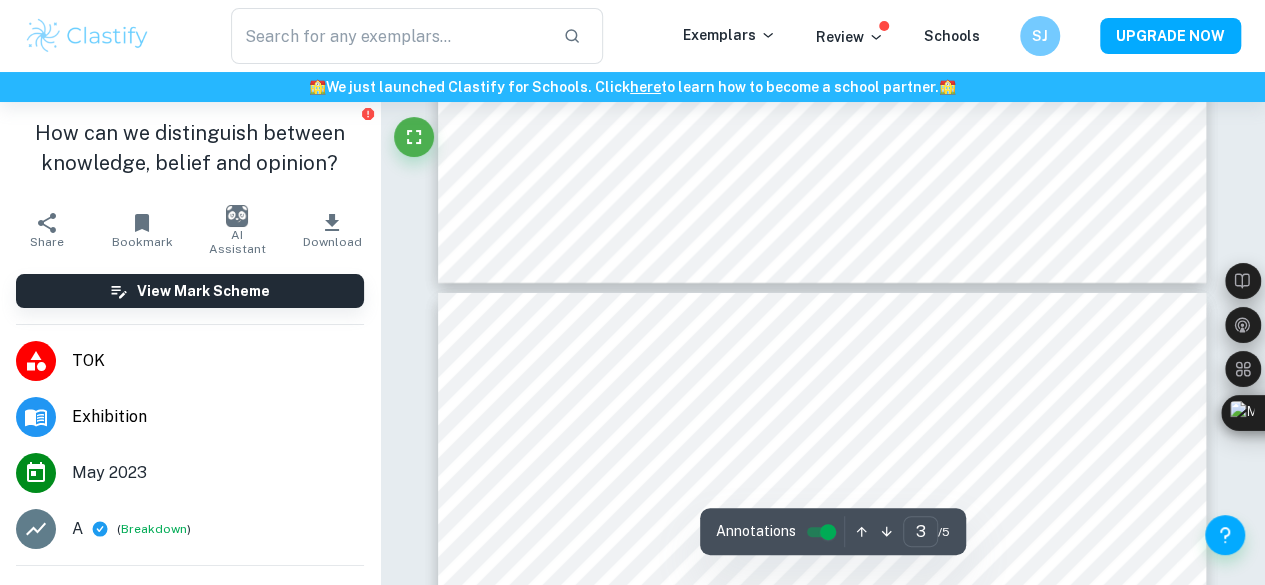 type on "4" 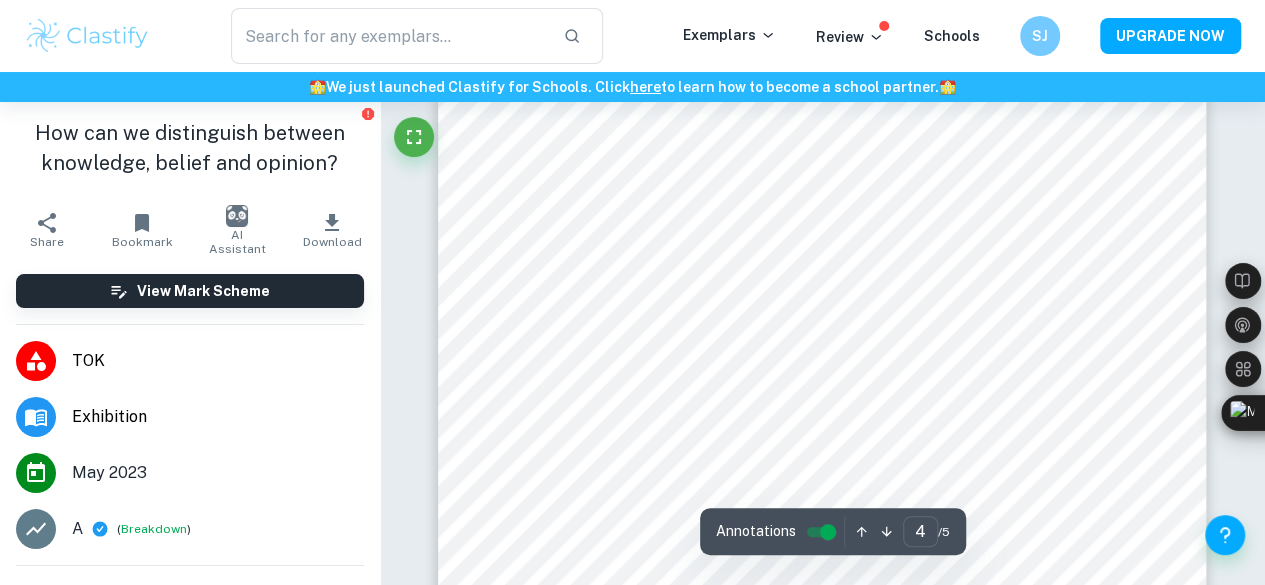 scroll, scrollTop: 3488, scrollLeft: 0, axis: vertical 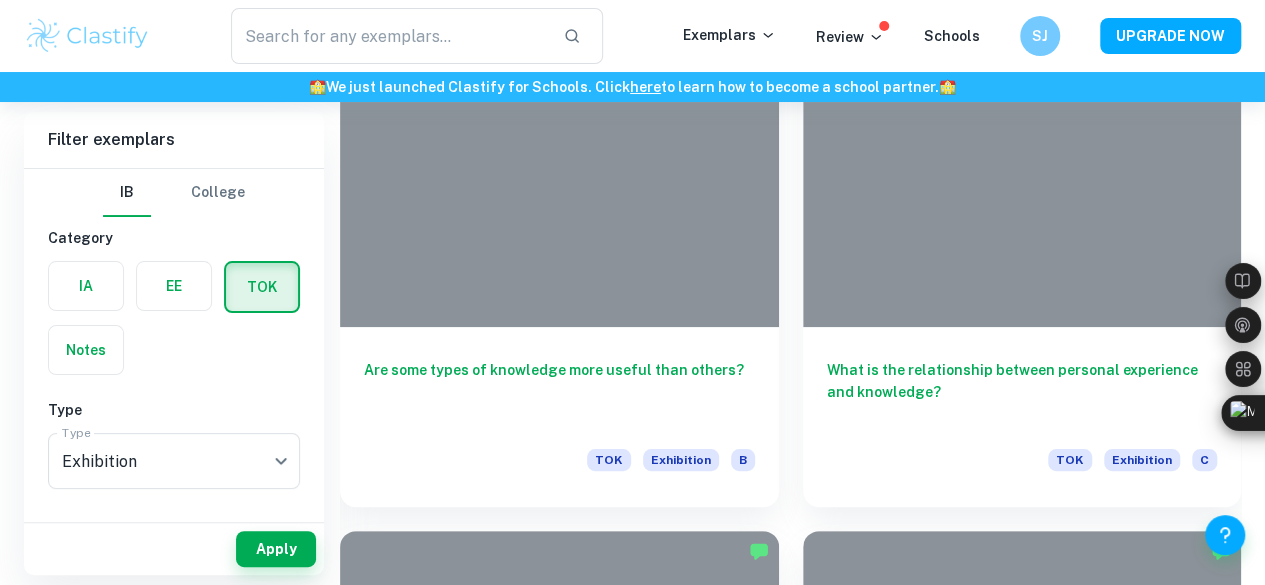 click at bounding box center [1022, 7085] 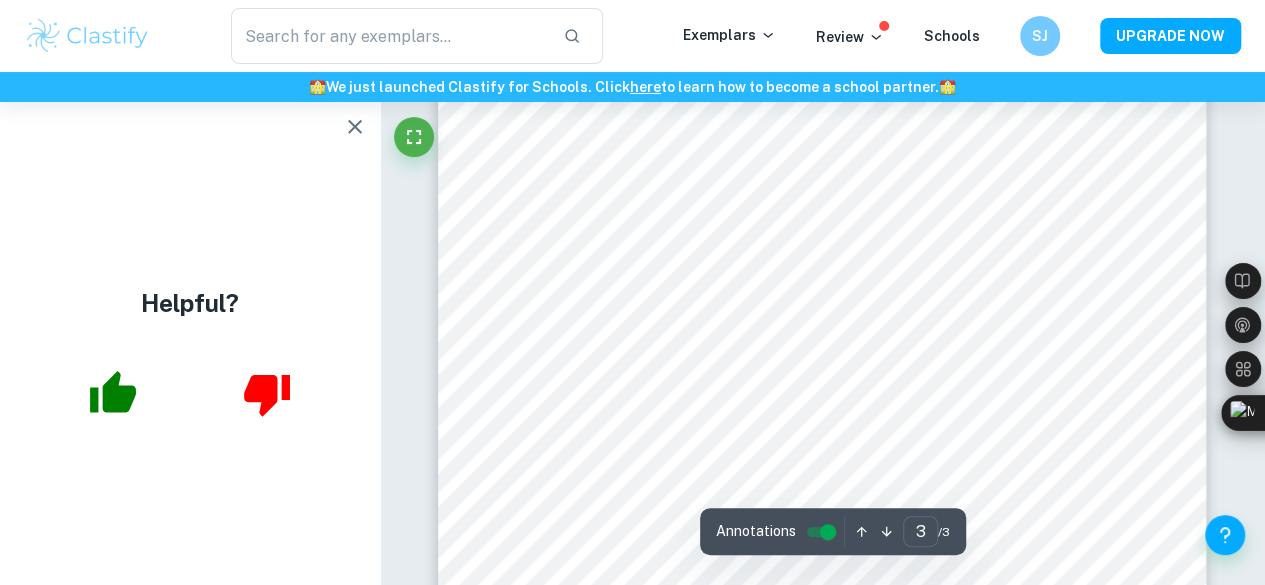 scroll, scrollTop: 2722, scrollLeft: 0, axis: vertical 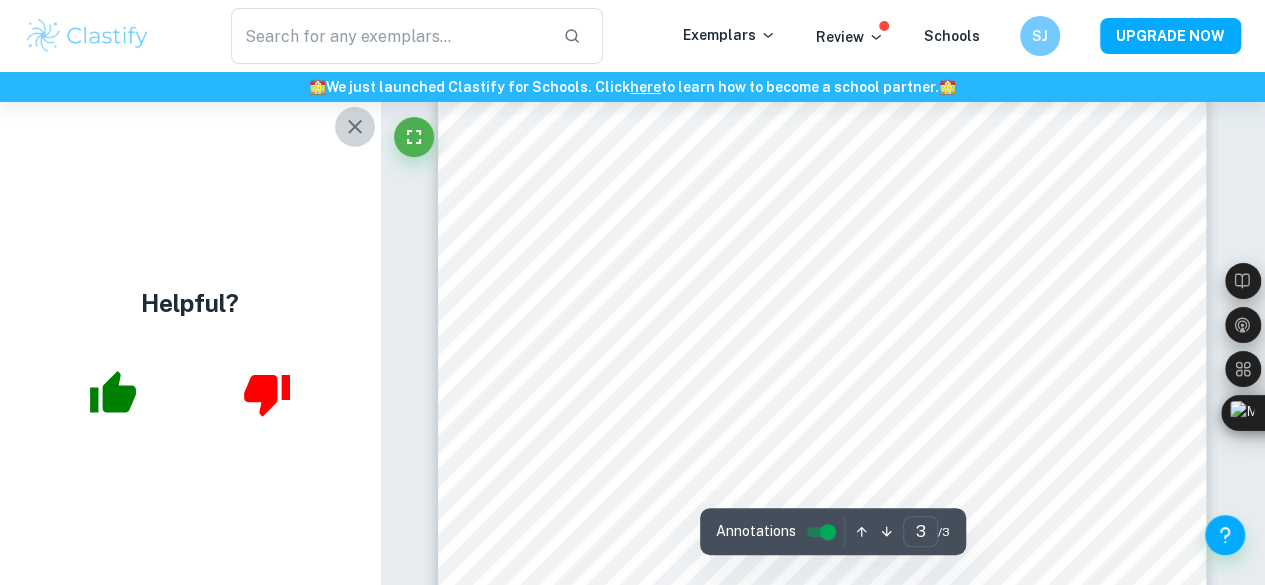 click 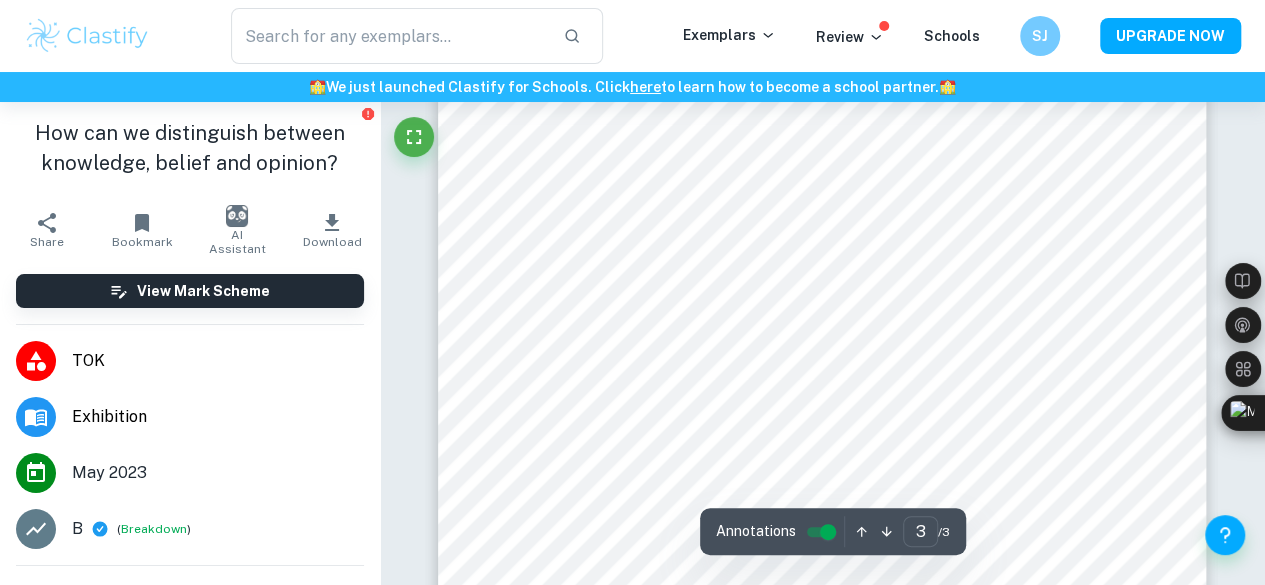 scroll, scrollTop: 2933, scrollLeft: 0, axis: vertical 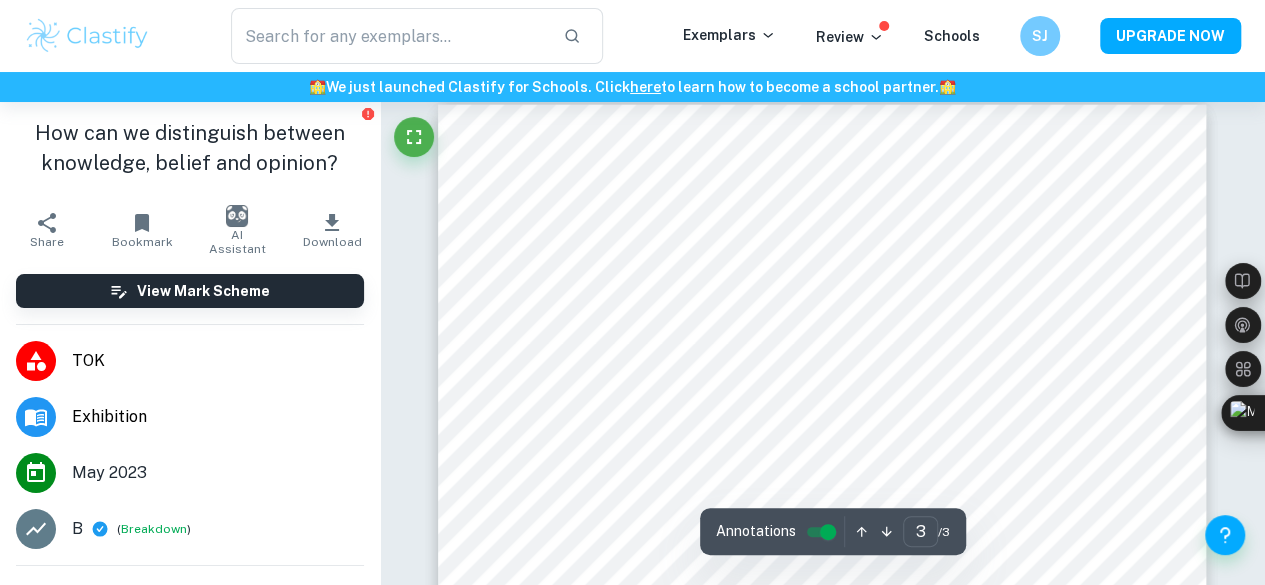type on "2" 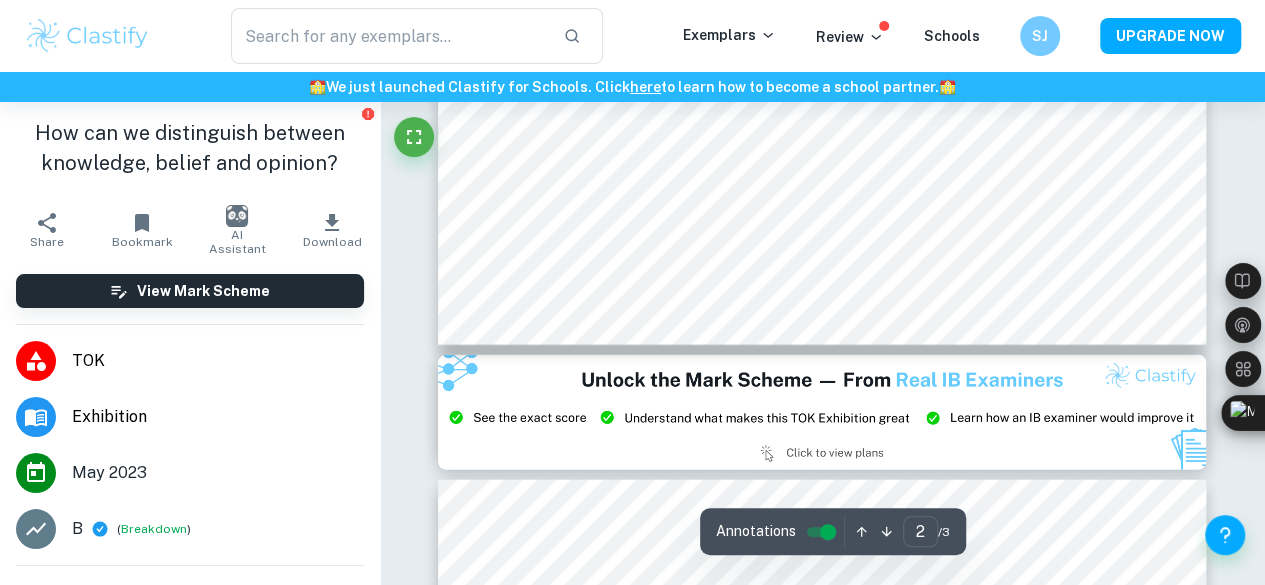 scroll, scrollTop: 1851, scrollLeft: 0, axis: vertical 